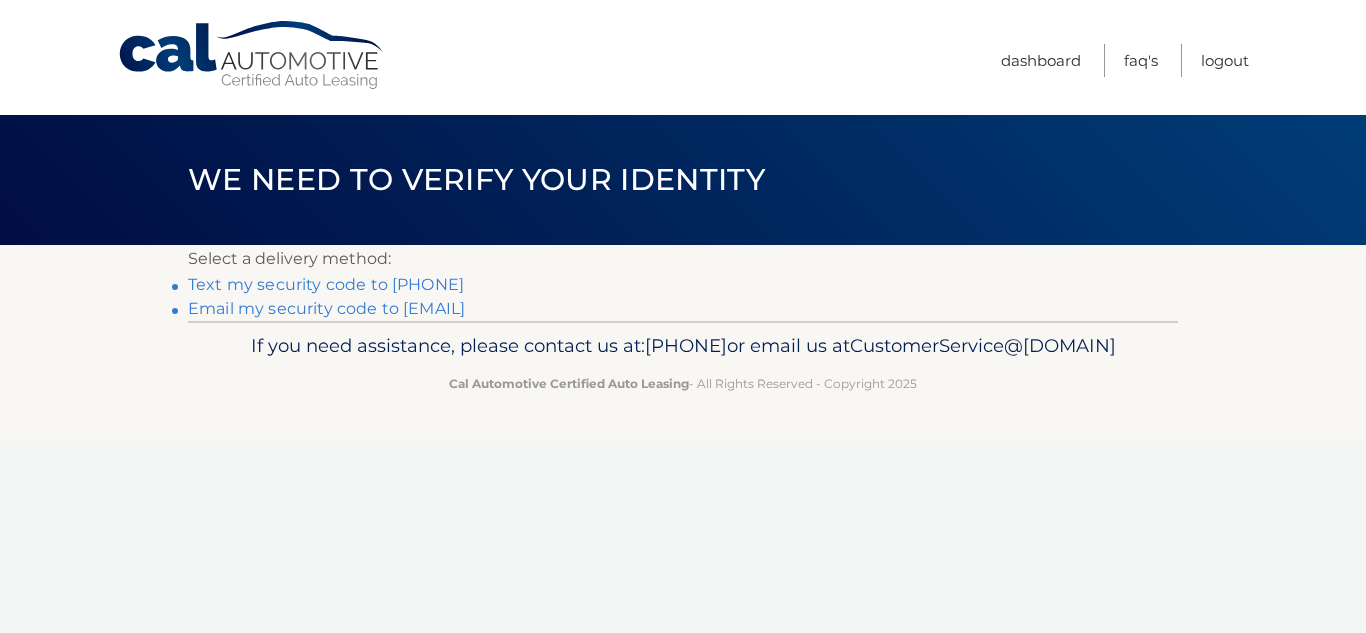 scroll, scrollTop: 0, scrollLeft: 0, axis: both 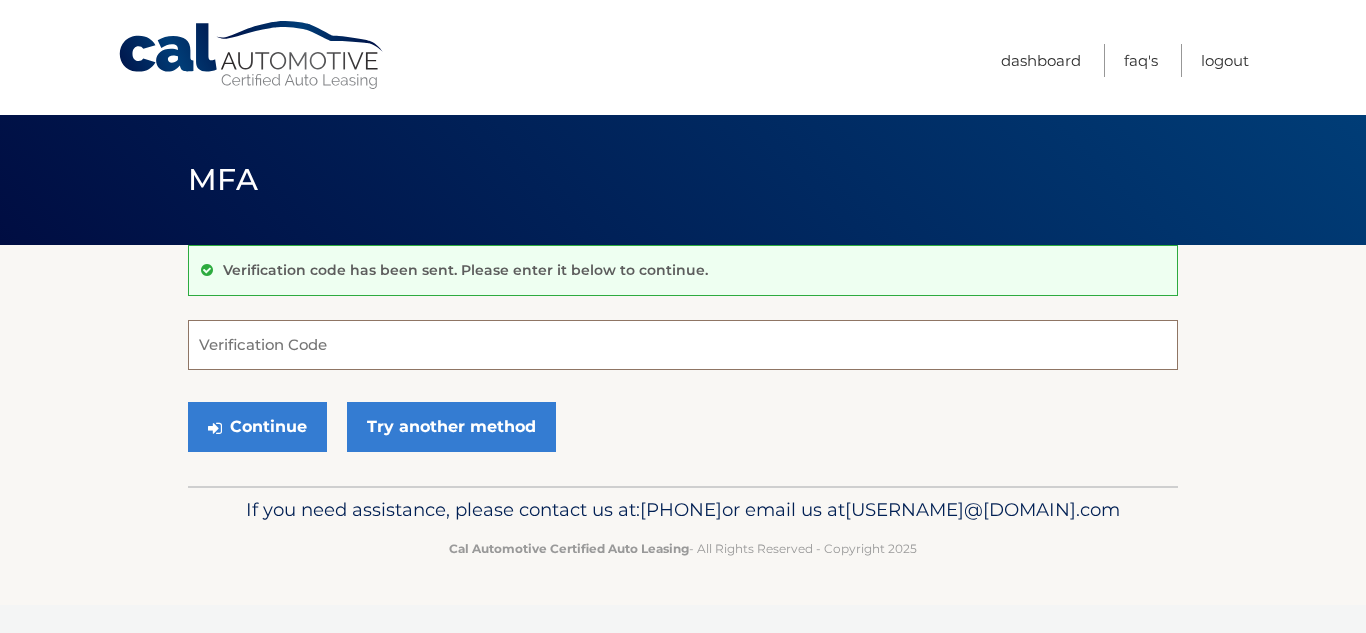 click on "Verification Code" at bounding box center (683, 345) 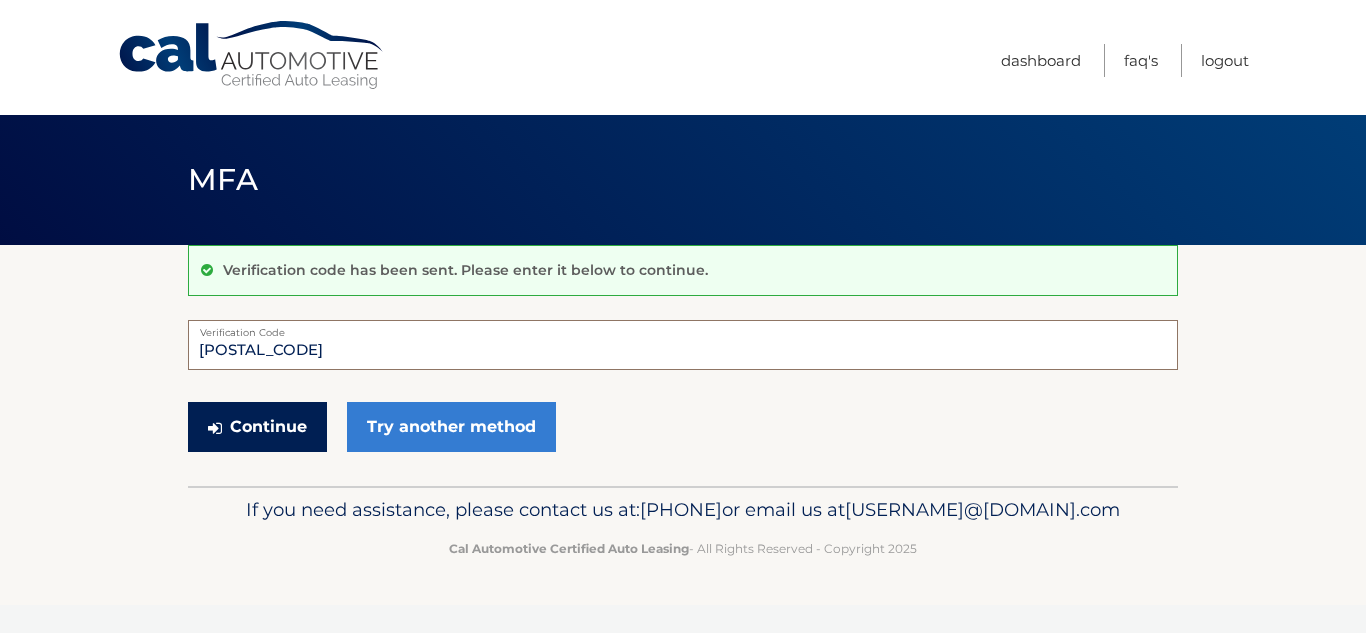 type on "135055" 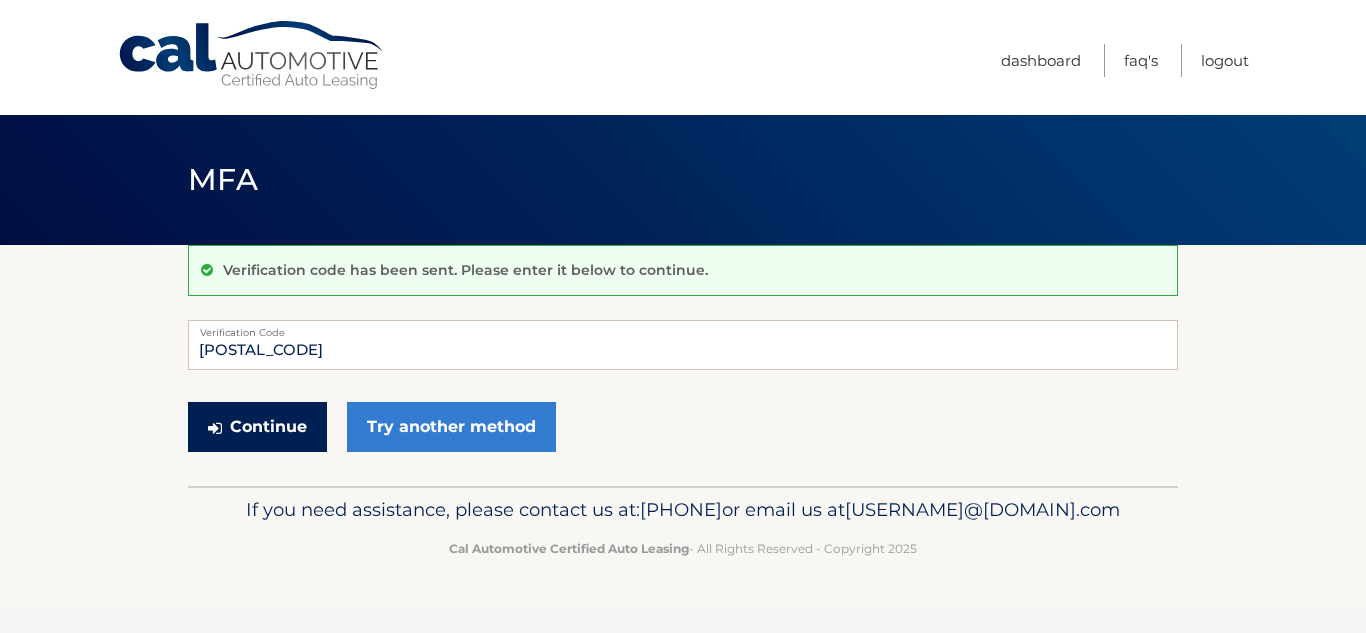 click on "Continue" at bounding box center [257, 427] 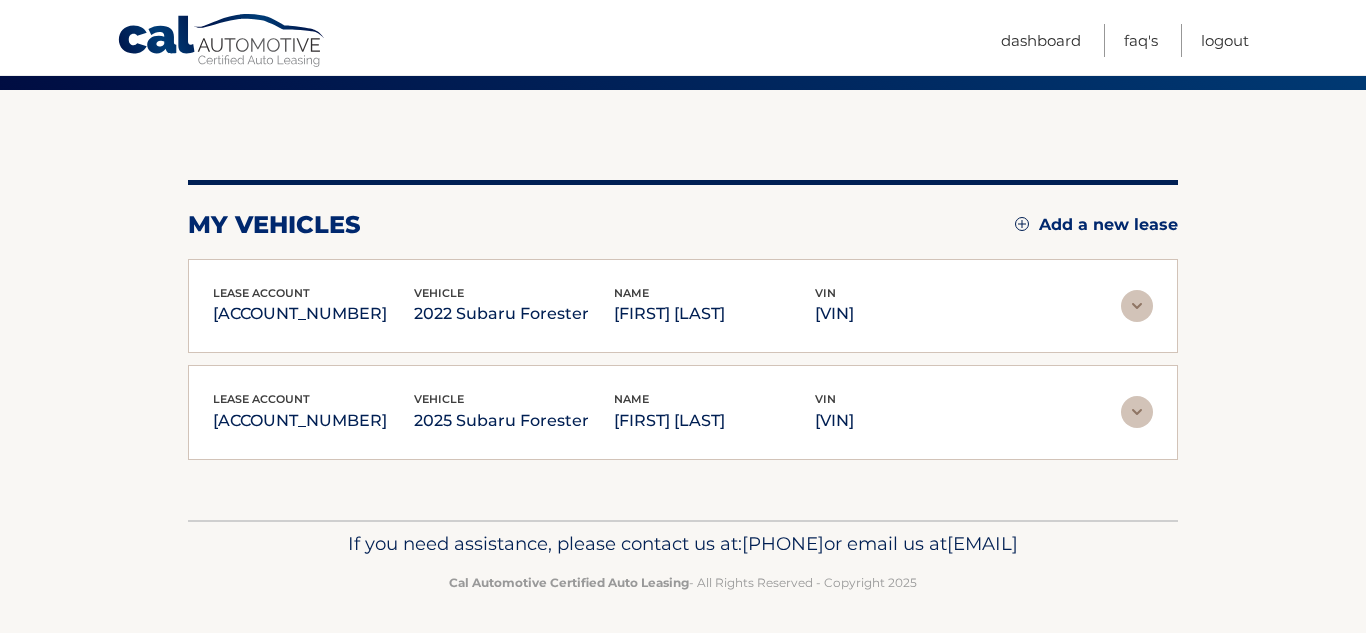 scroll, scrollTop: 193, scrollLeft: 0, axis: vertical 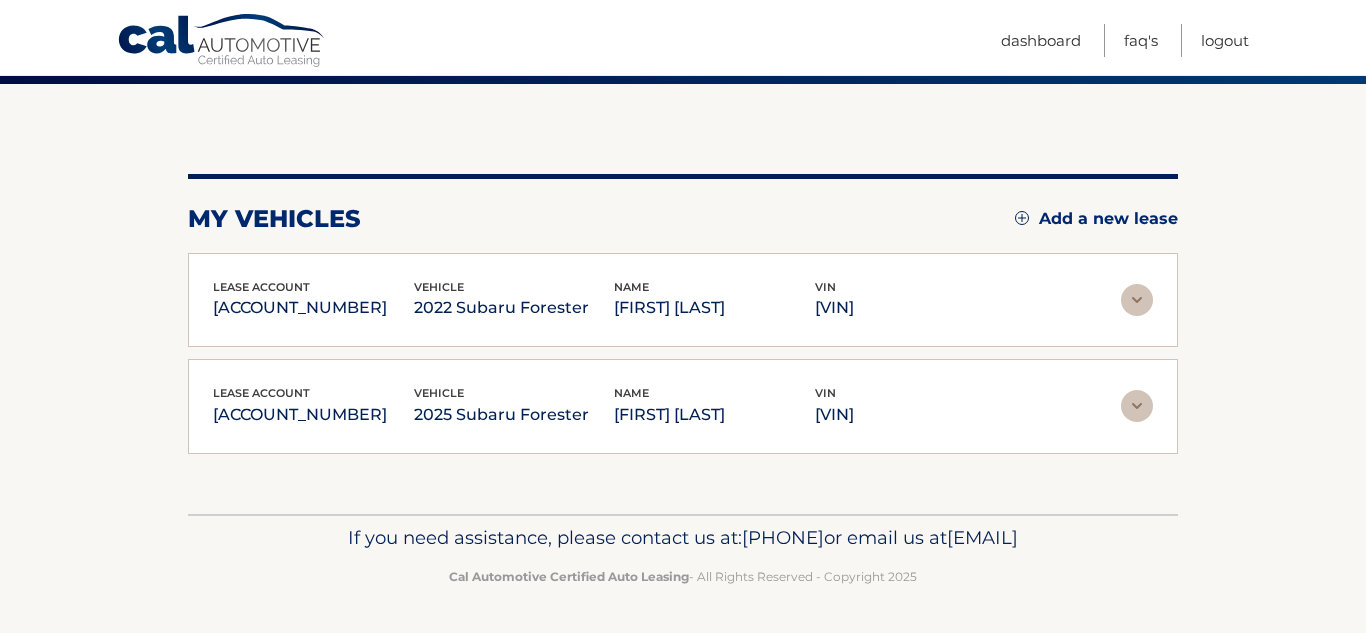 click on "[VIN]" at bounding box center (313, 308) 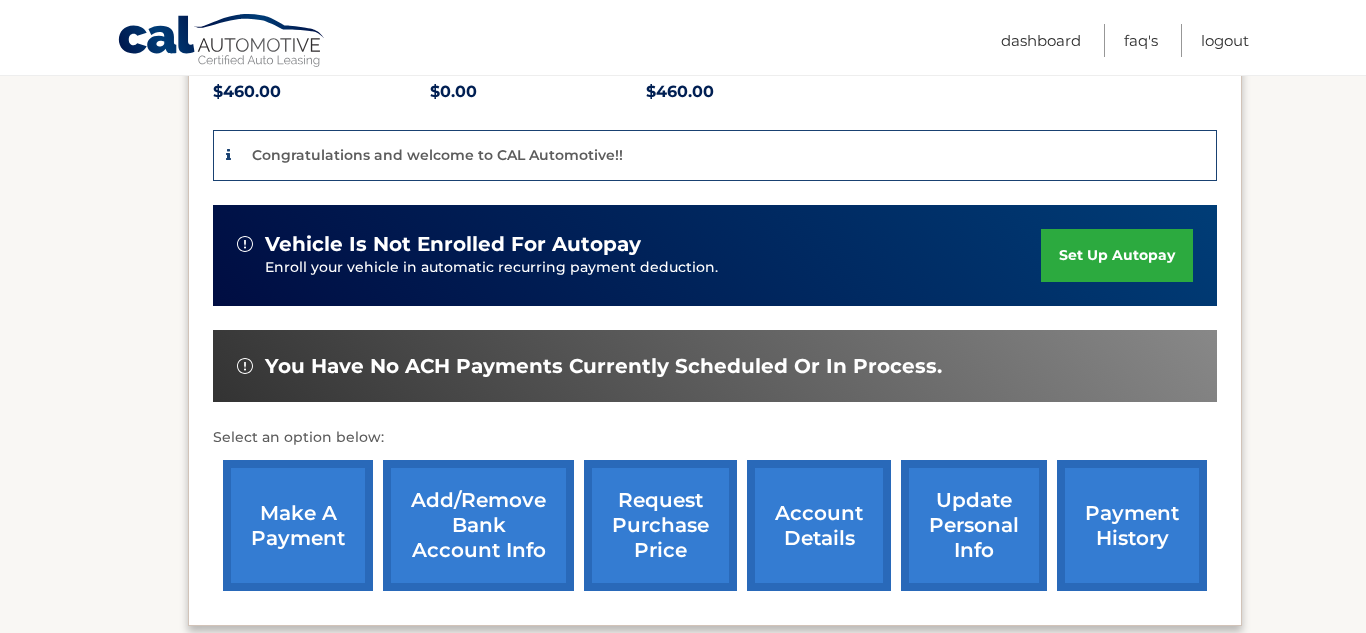 scroll, scrollTop: 553, scrollLeft: 0, axis: vertical 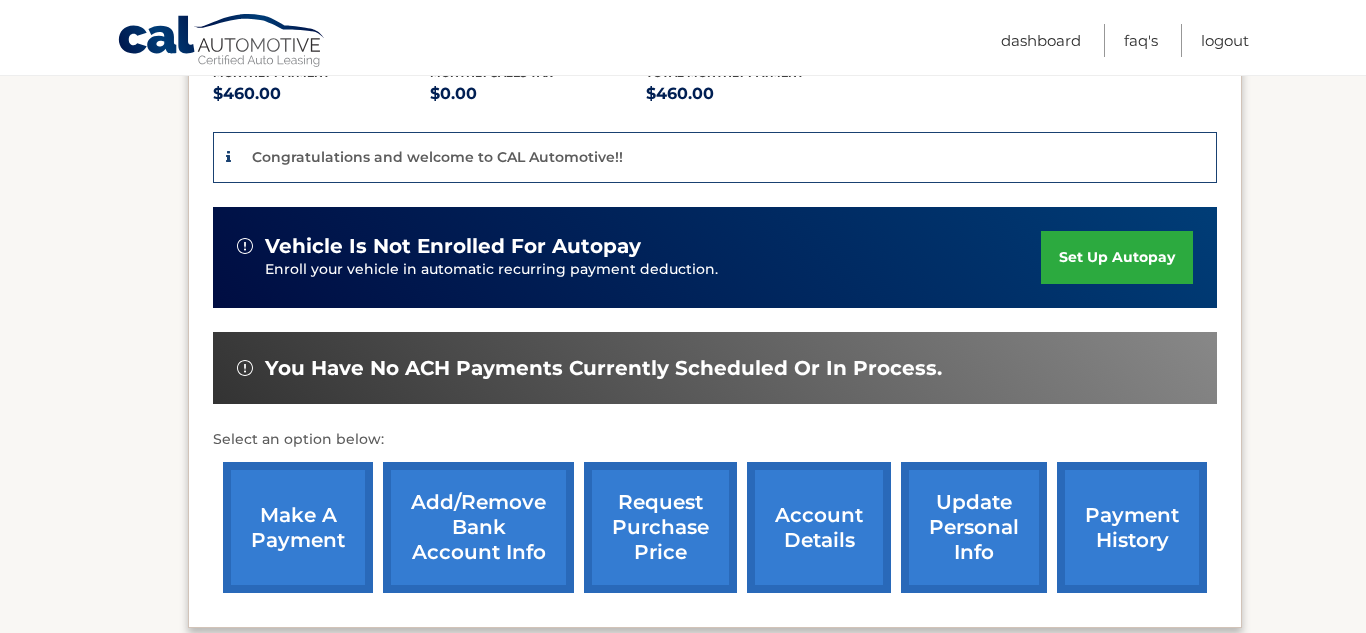 click on "make a payment" at bounding box center [298, 527] 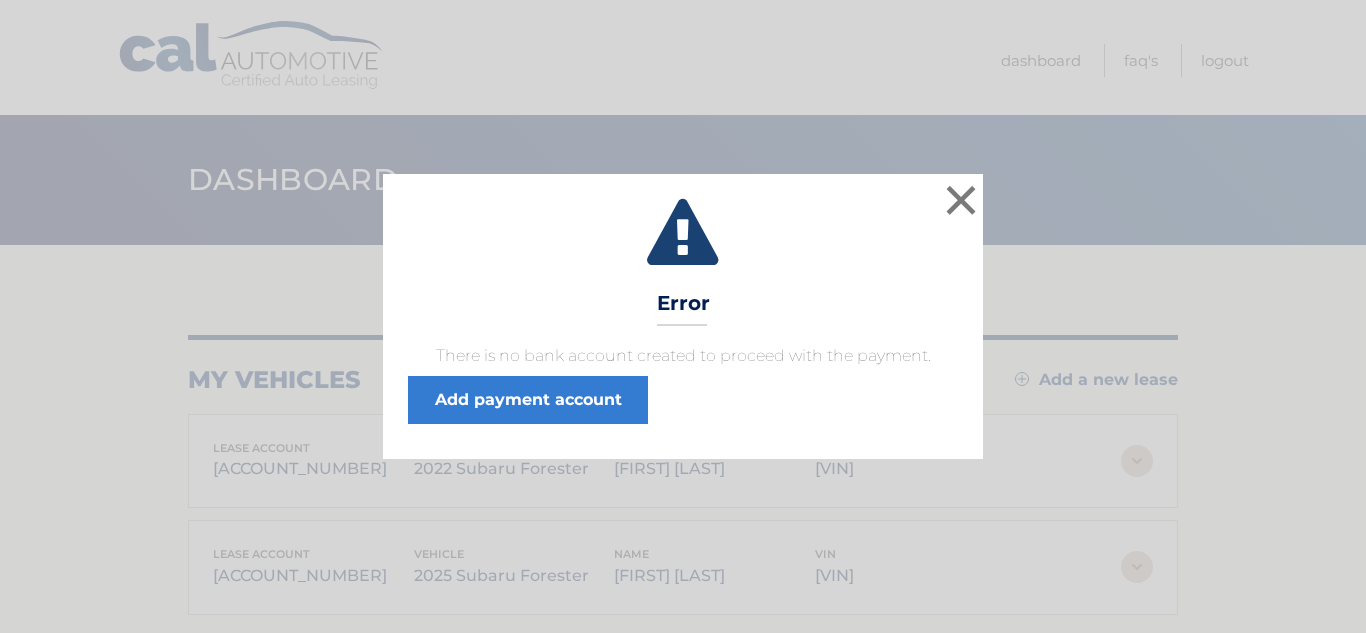 scroll, scrollTop: 0, scrollLeft: 0, axis: both 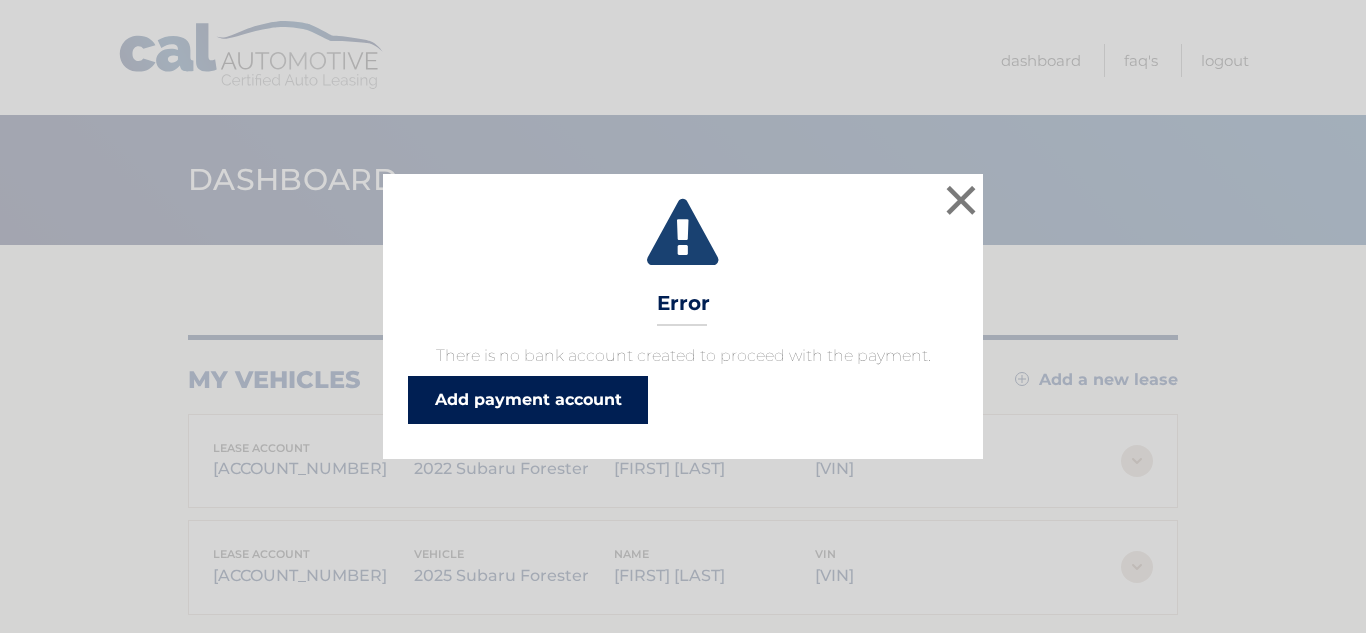 click on "Add payment account" at bounding box center [528, 400] 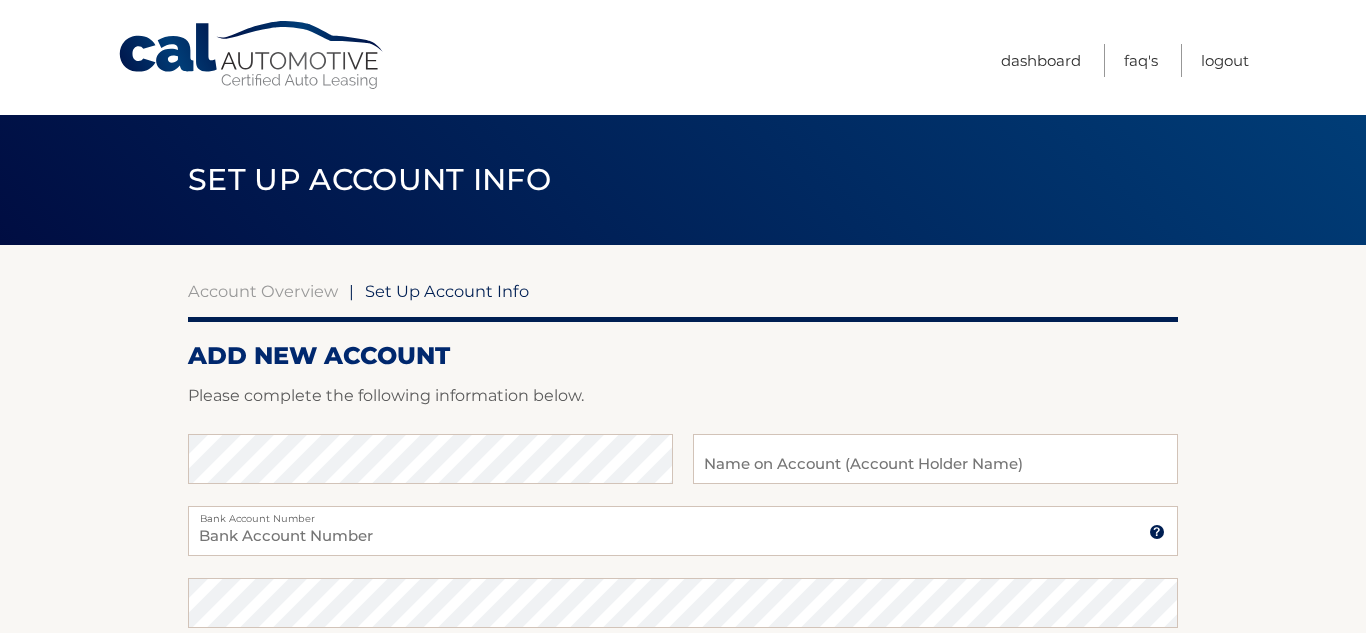 scroll, scrollTop: 0, scrollLeft: 0, axis: both 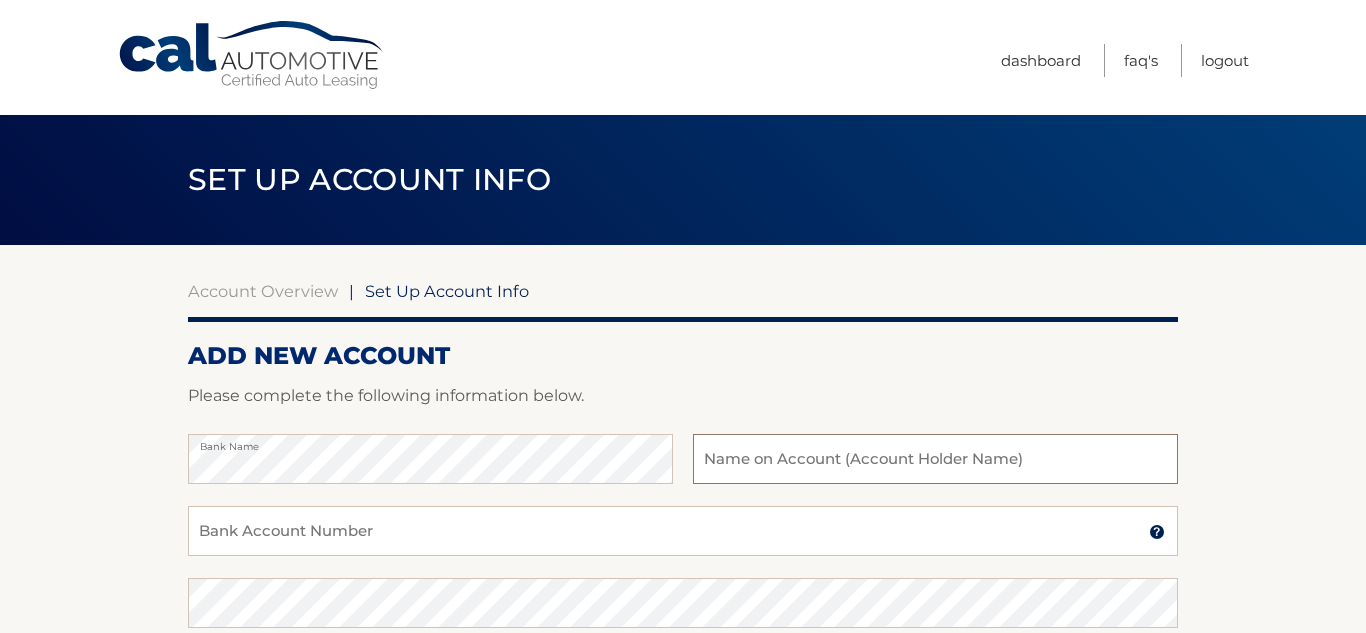 click at bounding box center (935, 459) 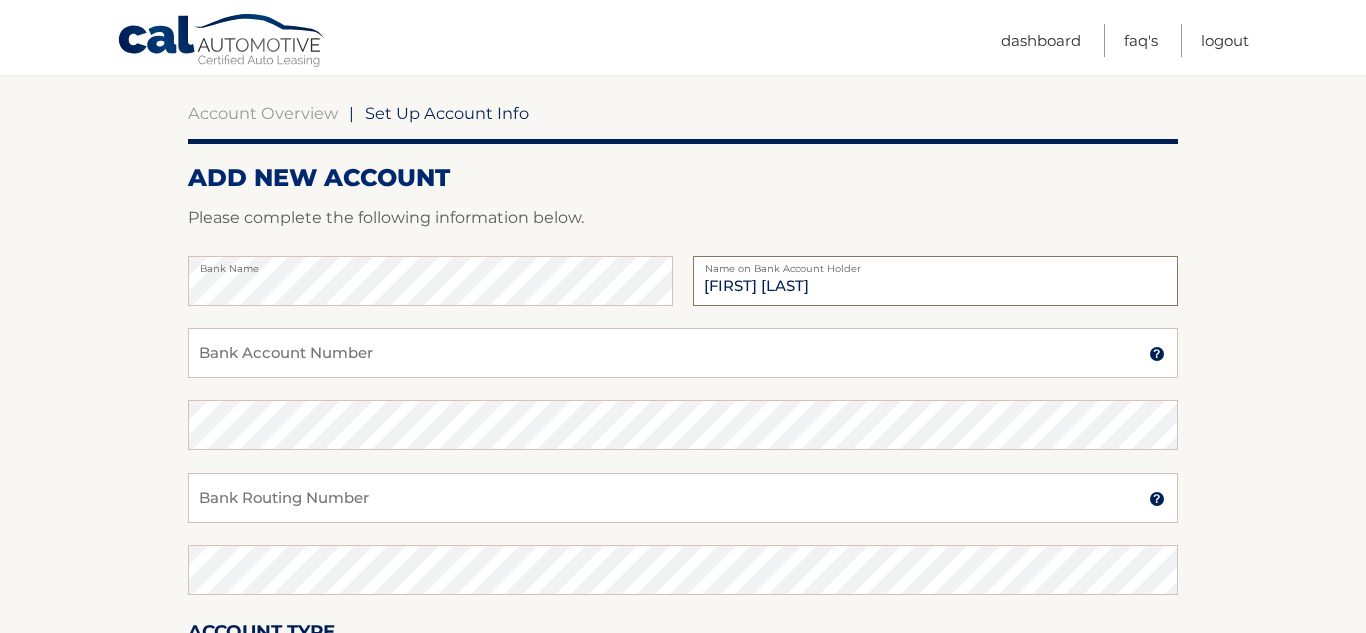scroll, scrollTop: 179, scrollLeft: 0, axis: vertical 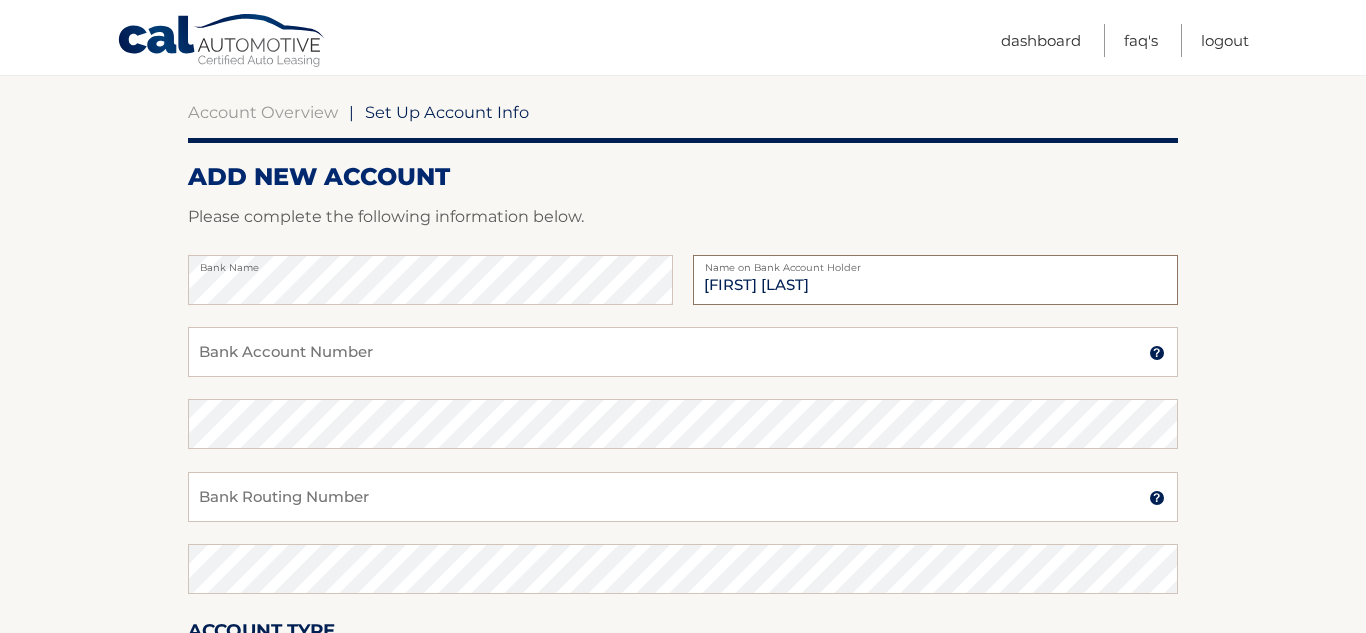 type on "John McGovern" 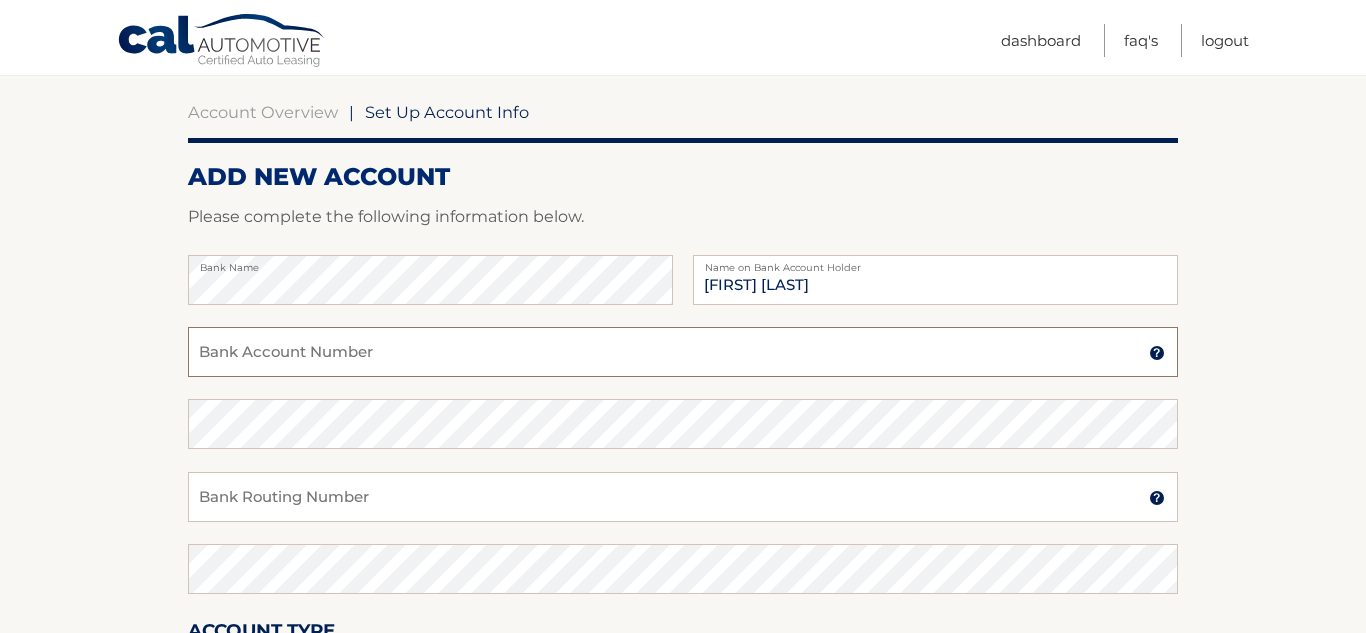 click on "Bank Account Number" at bounding box center (683, 352) 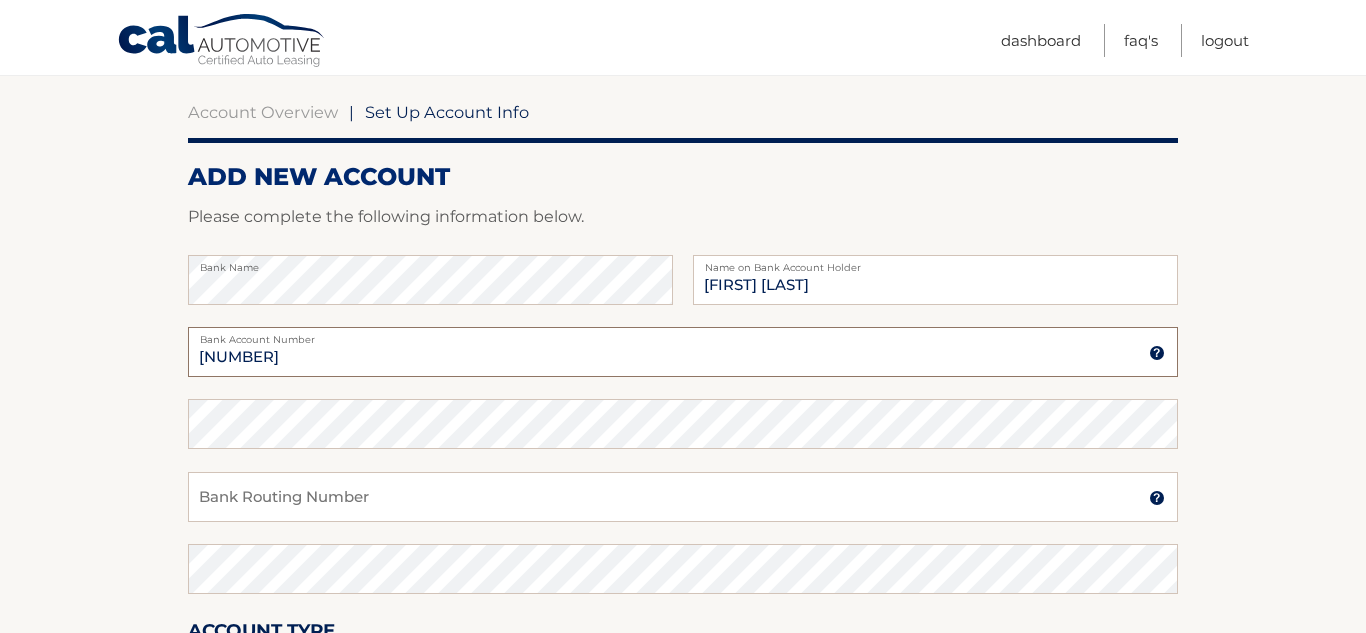 type on "9975301890" 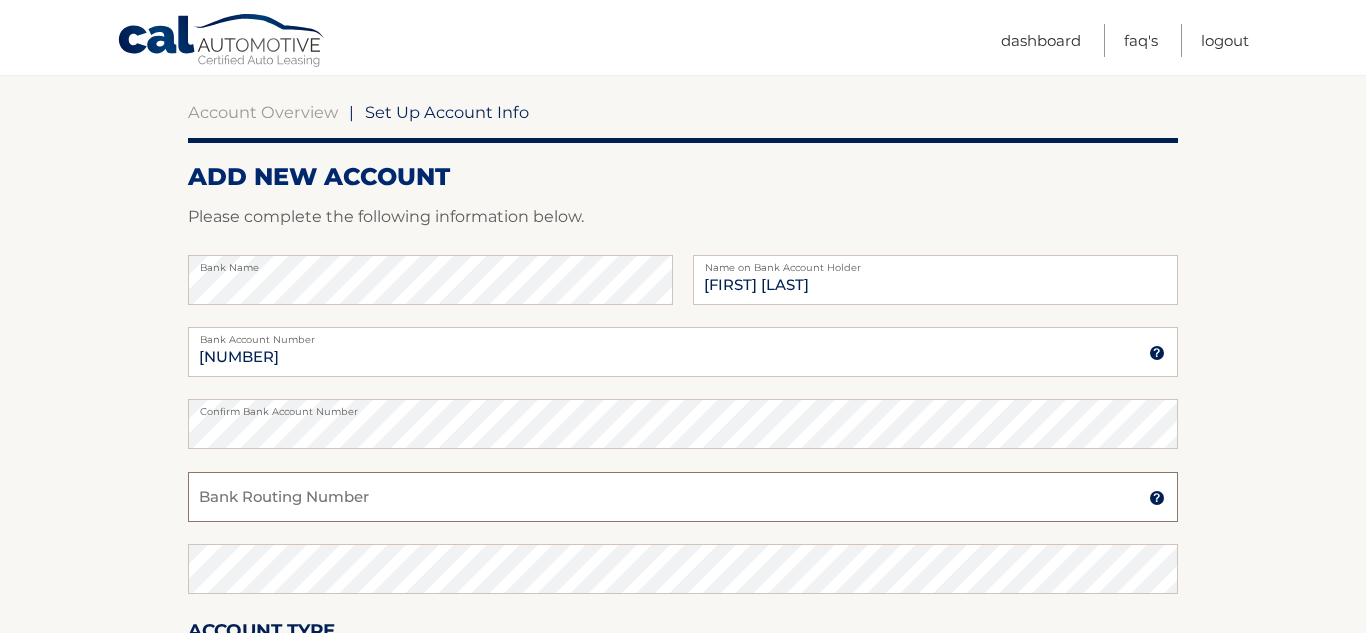 click on "Bank Routing Number" at bounding box center (683, 497) 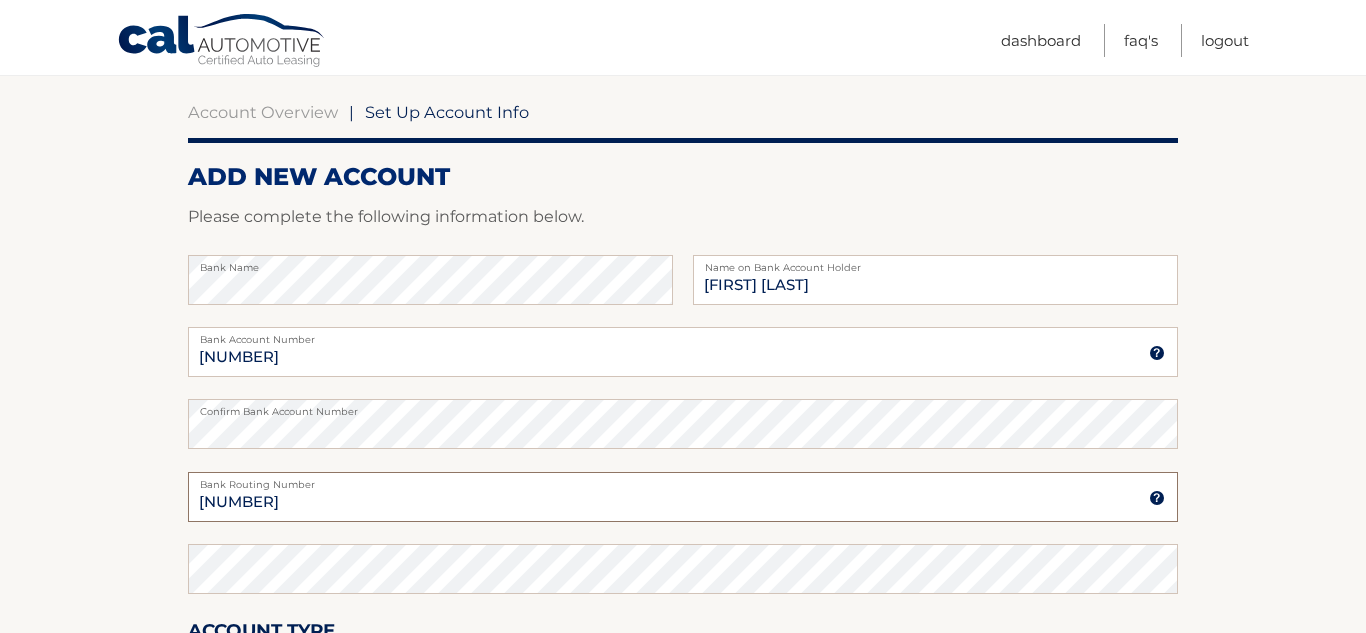 type on "221473652" 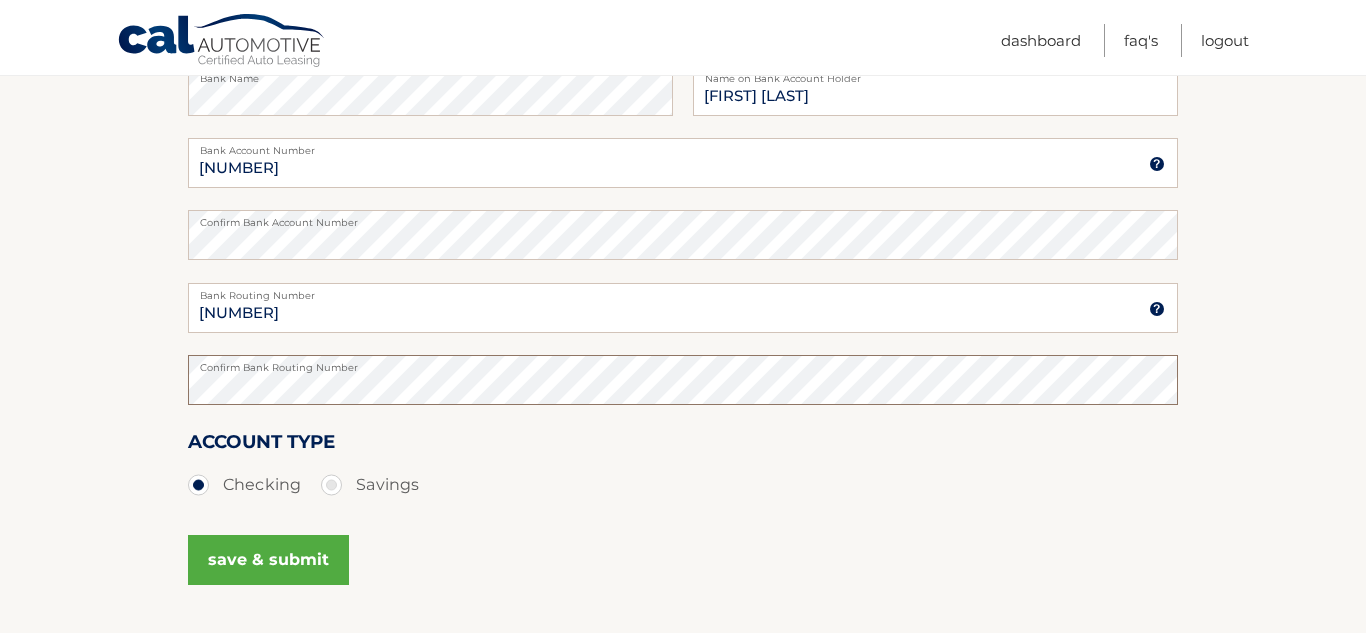 scroll, scrollTop: 369, scrollLeft: 0, axis: vertical 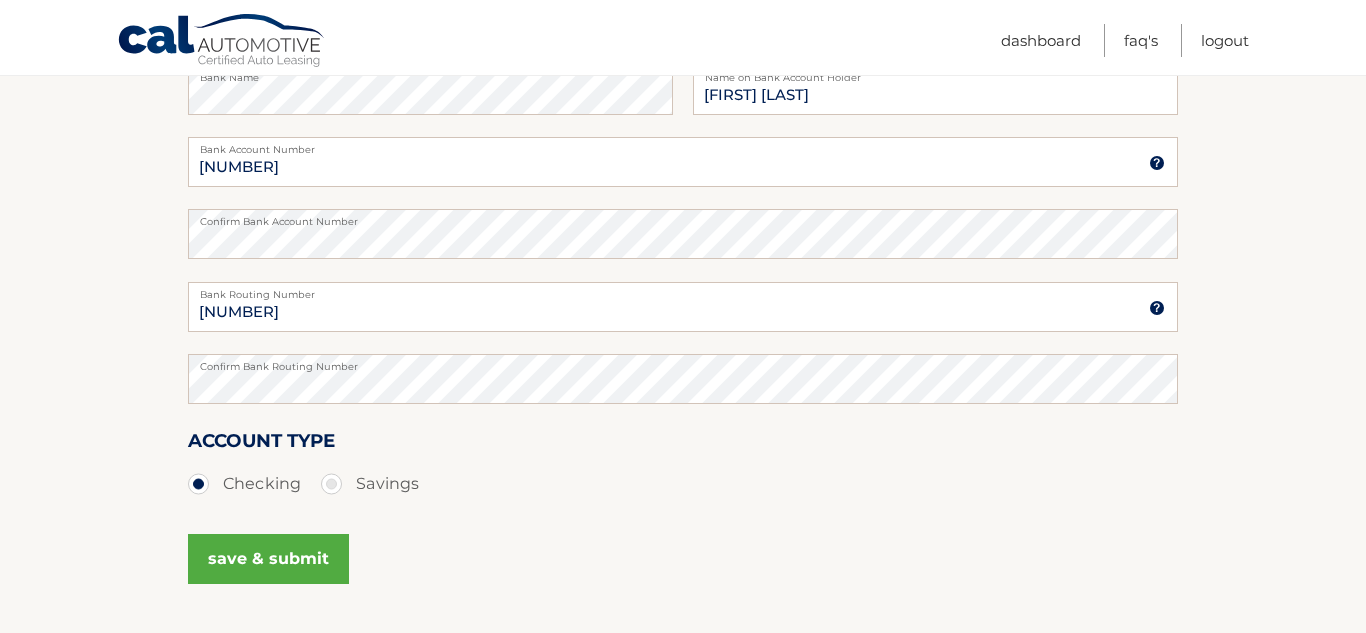 click on "save & submit" at bounding box center [268, 559] 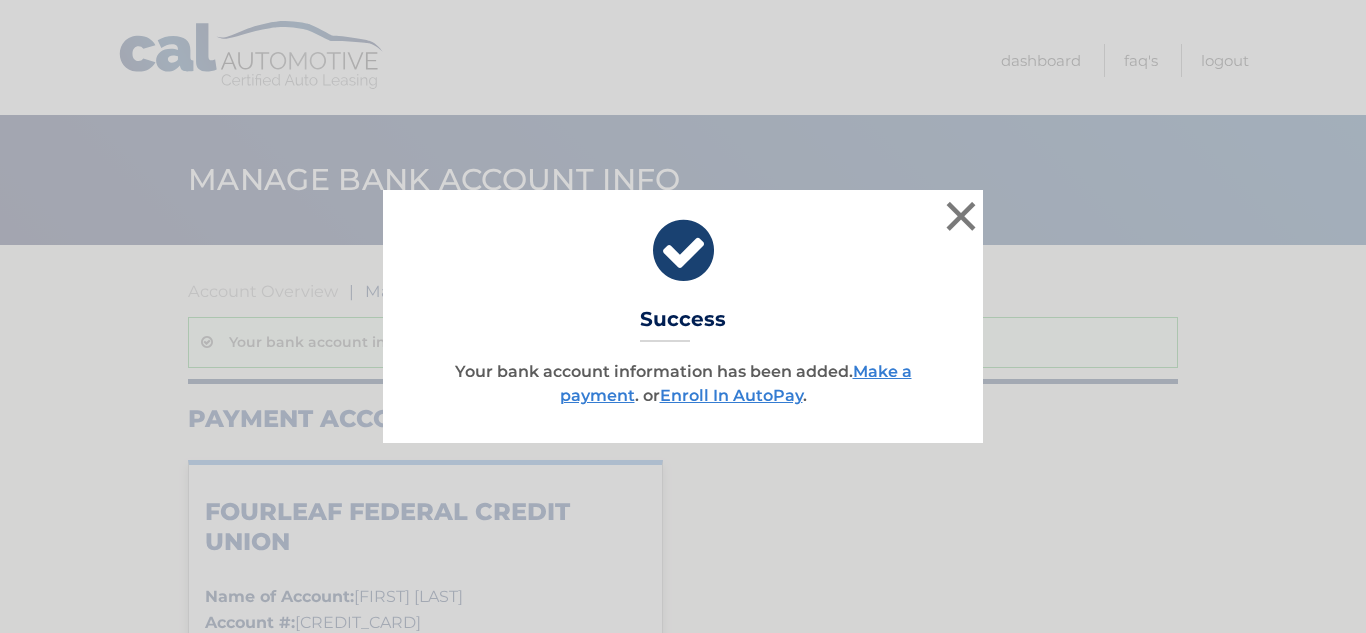 scroll, scrollTop: 0, scrollLeft: 0, axis: both 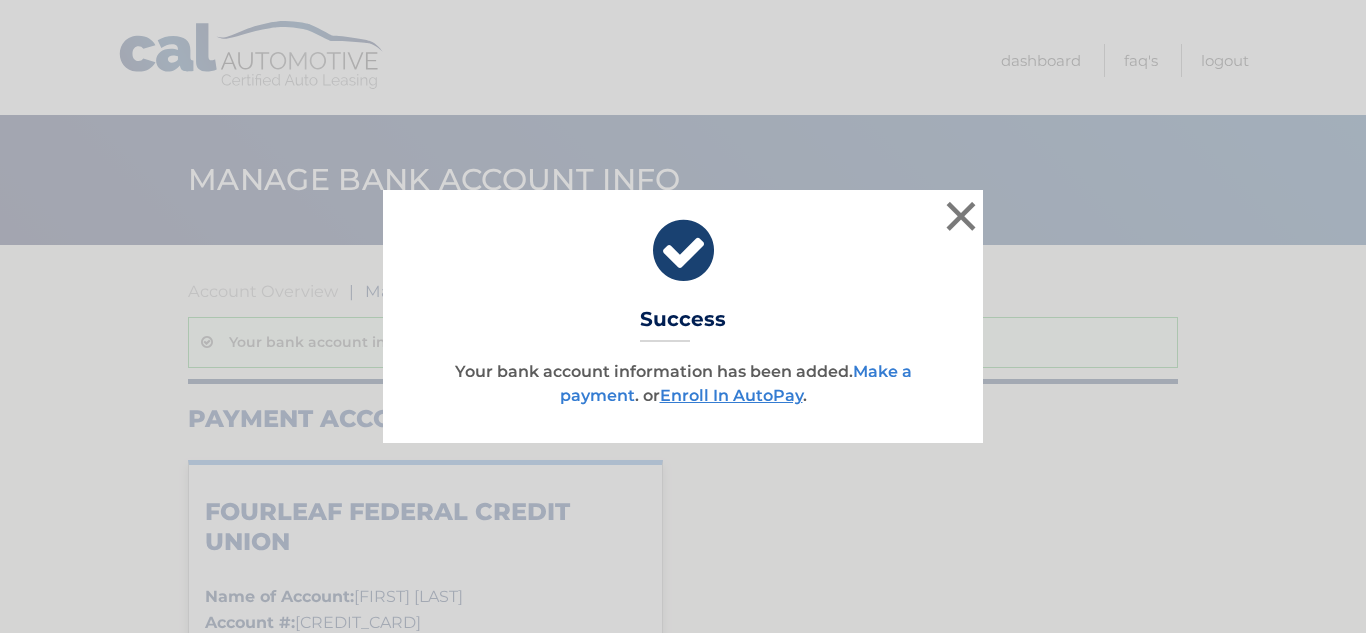 click on "Make a payment" at bounding box center [736, 383] 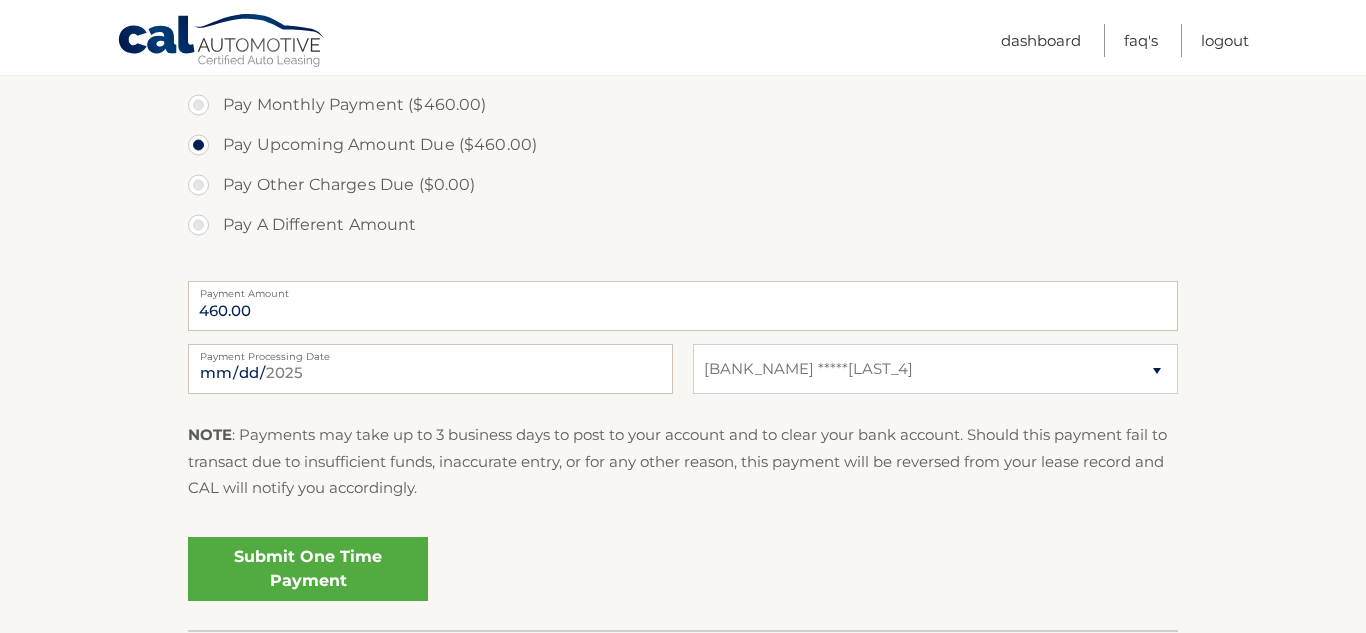 scroll, scrollTop: 649, scrollLeft: 0, axis: vertical 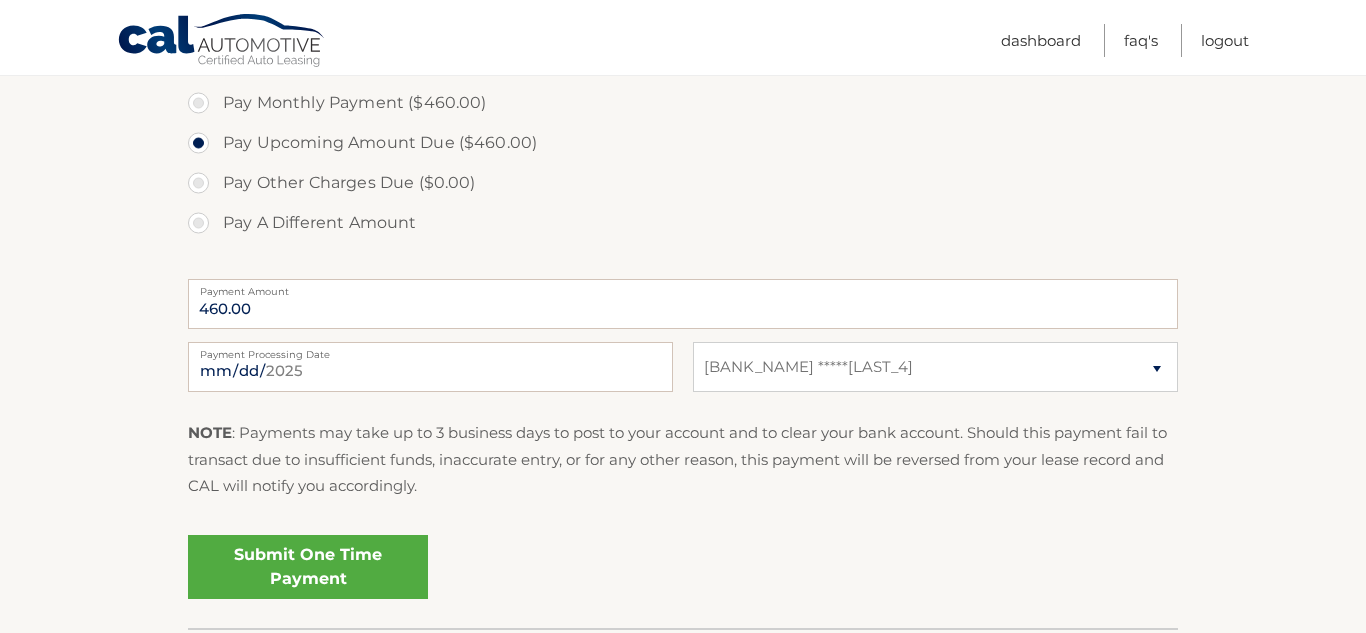 click on "Submit One Time Payment" at bounding box center (308, 567) 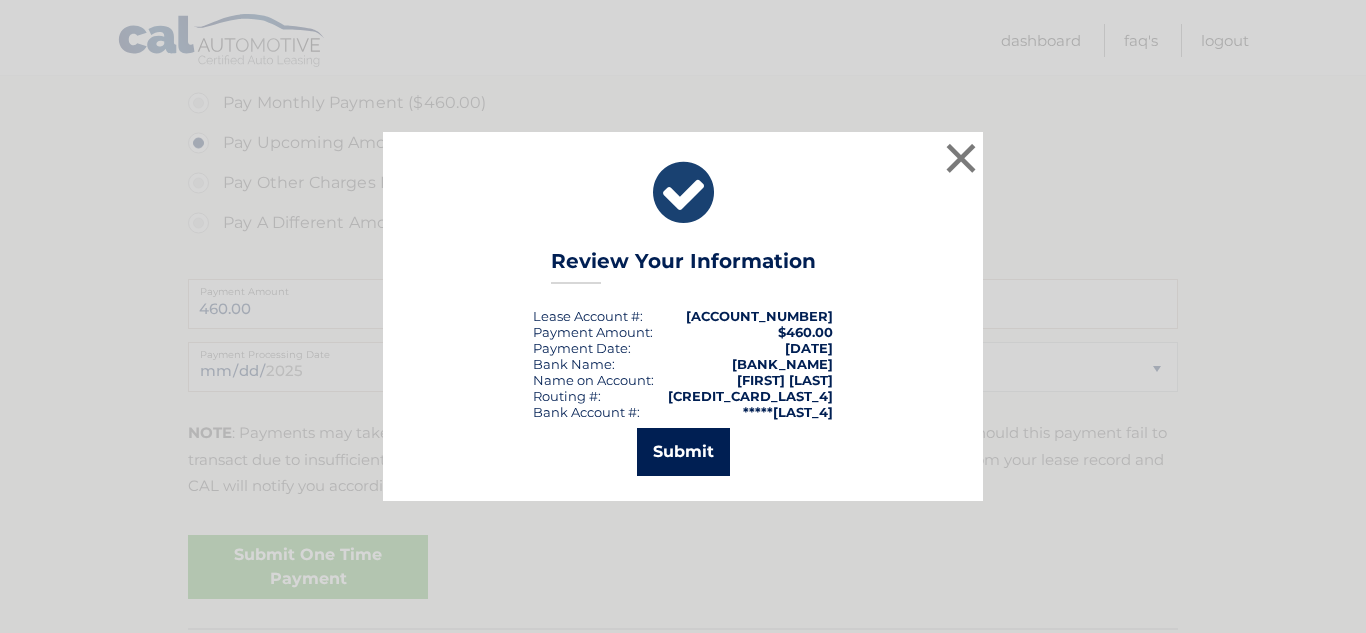 click on "Submit" at bounding box center (683, 452) 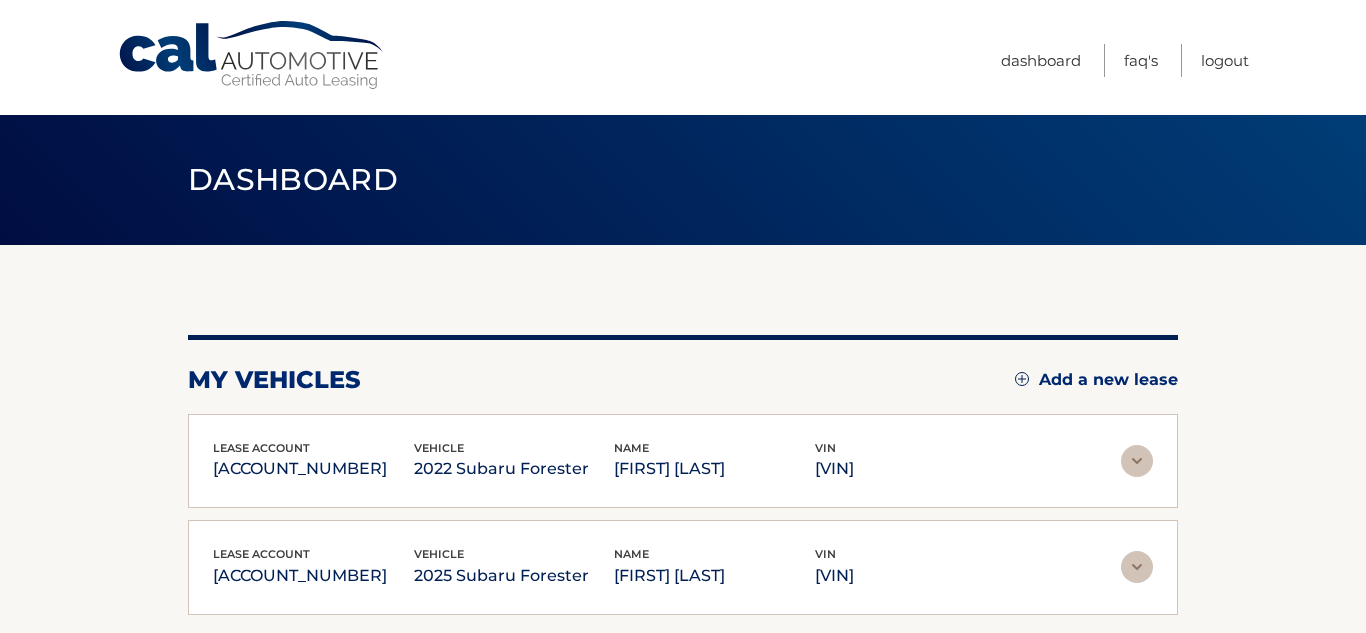 scroll, scrollTop: 0, scrollLeft: 0, axis: both 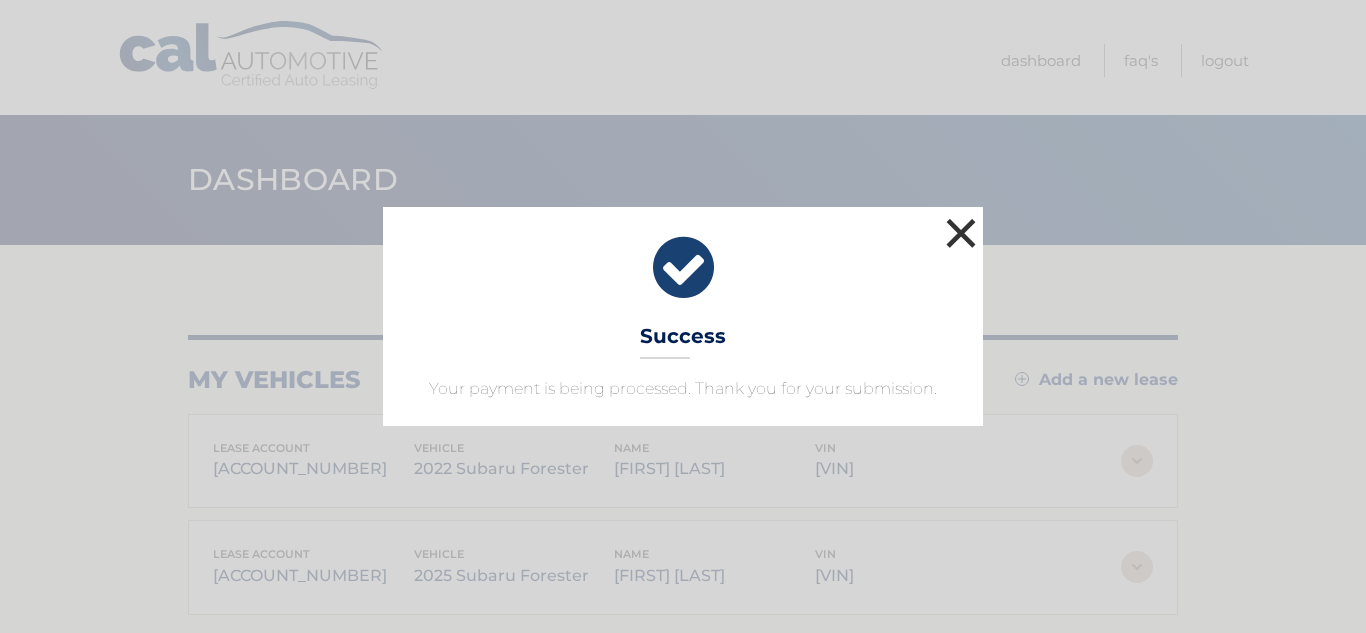 click on "×" at bounding box center (961, 233) 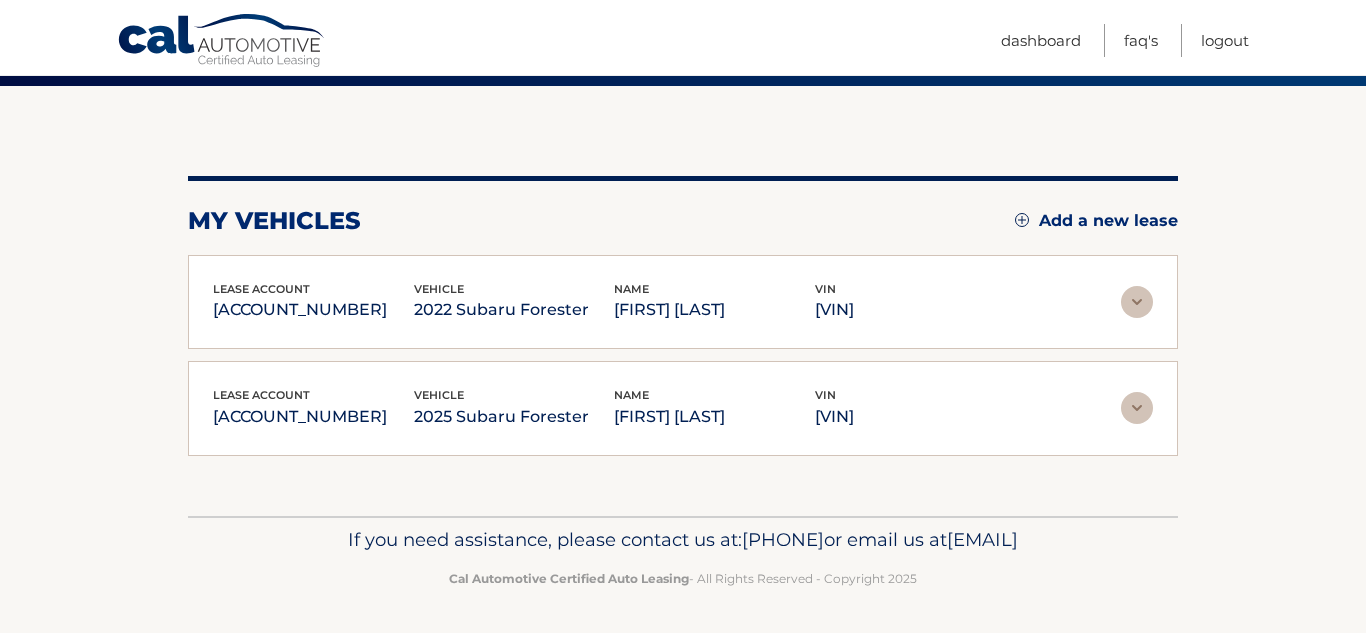 scroll, scrollTop: 193, scrollLeft: 0, axis: vertical 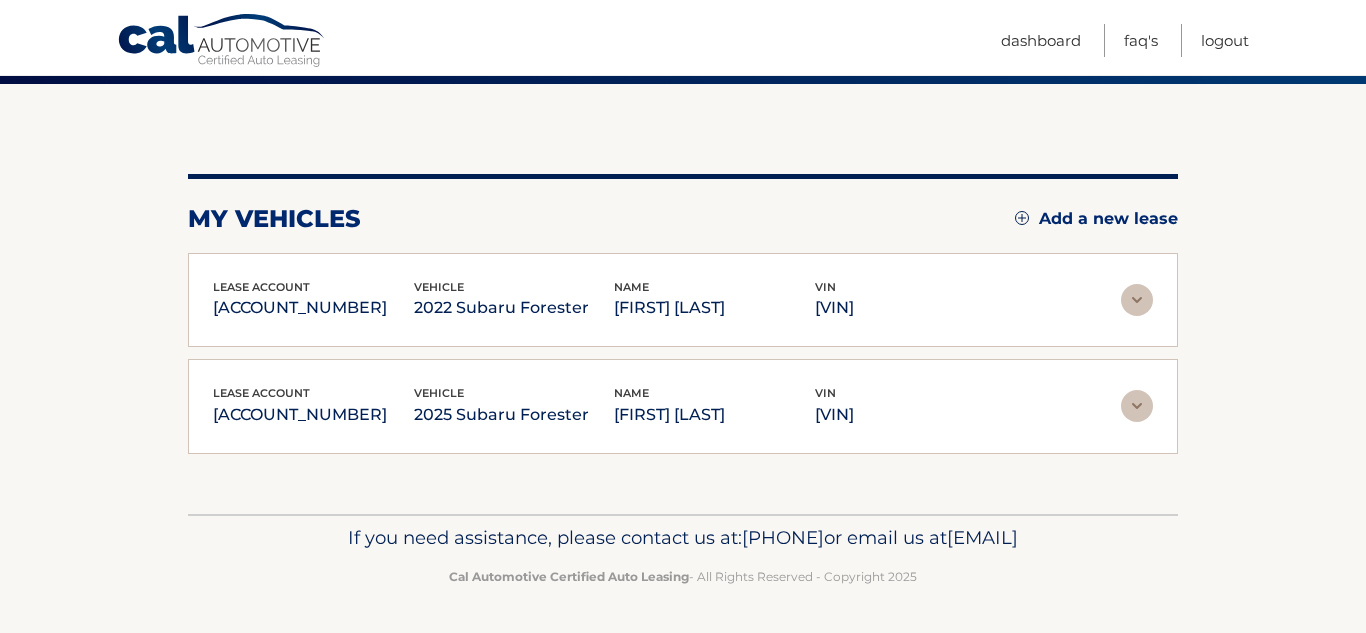 click on "[VIN]" at bounding box center (313, 308) 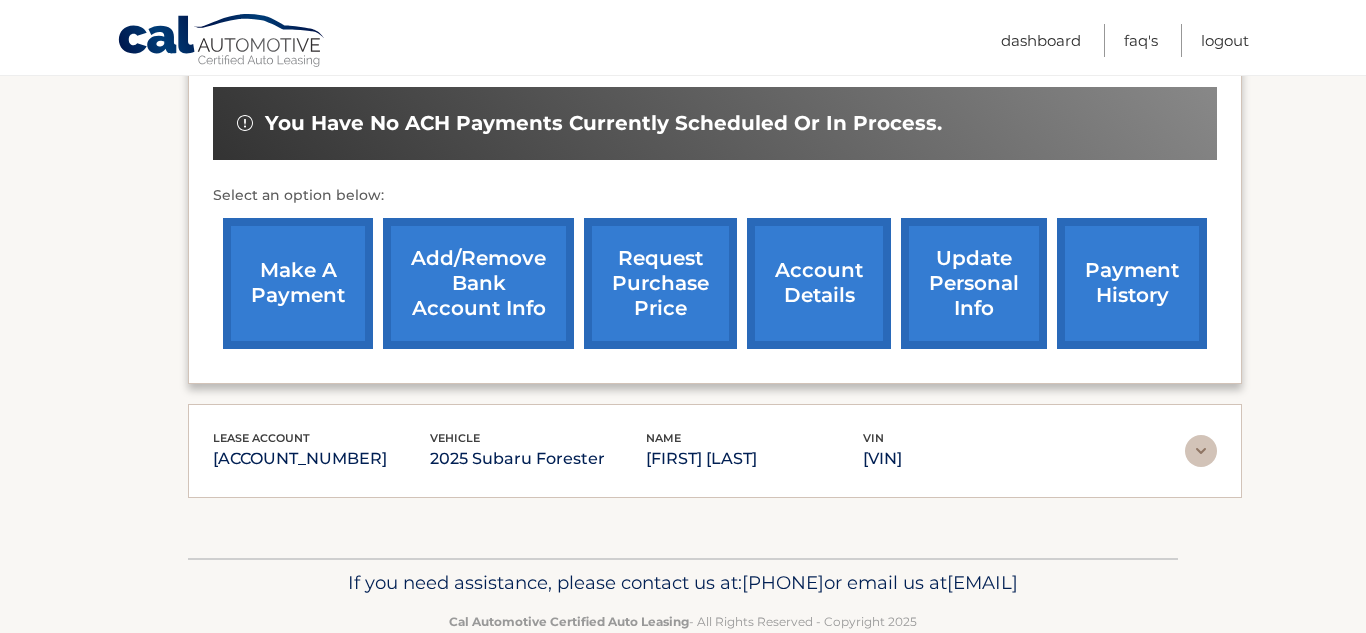 scroll, scrollTop: 761, scrollLeft: 0, axis: vertical 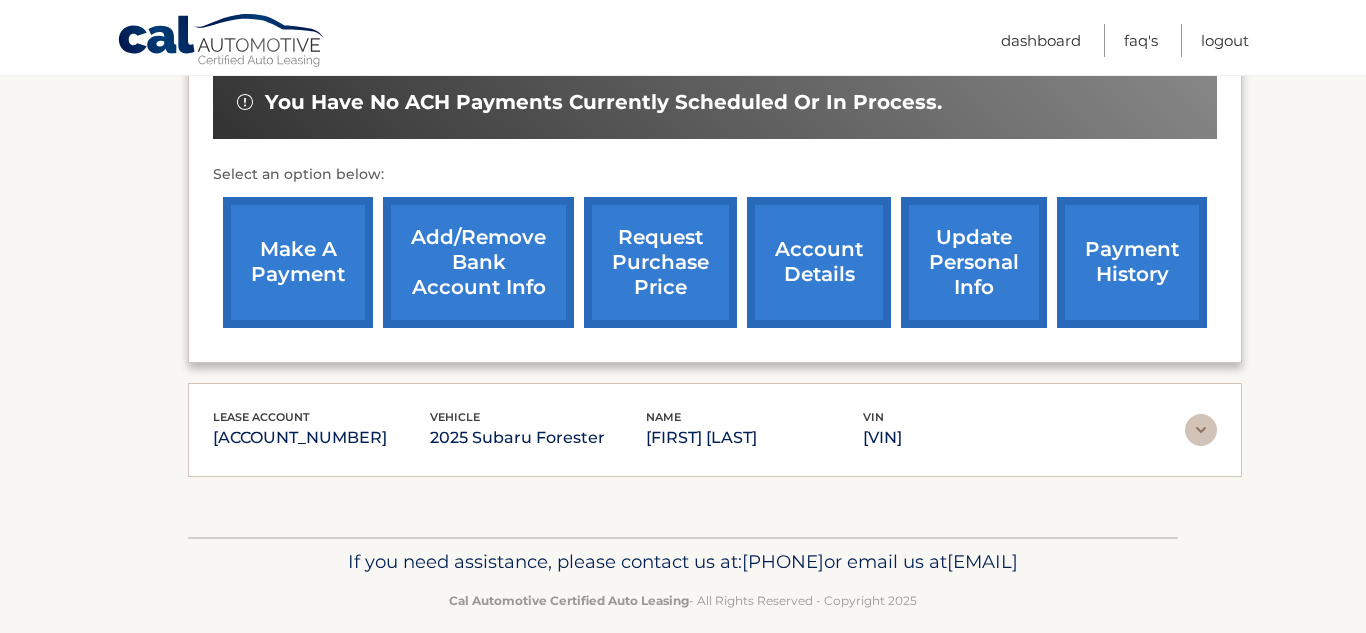 click on "my vehicles
Add a new lease
lease account
[ACCOUNT_NUMBER]
vehicle
2022 Subaru Forester
name
[FIRST] [LAST]
vin
[VIN]" at bounding box center (683, 10) 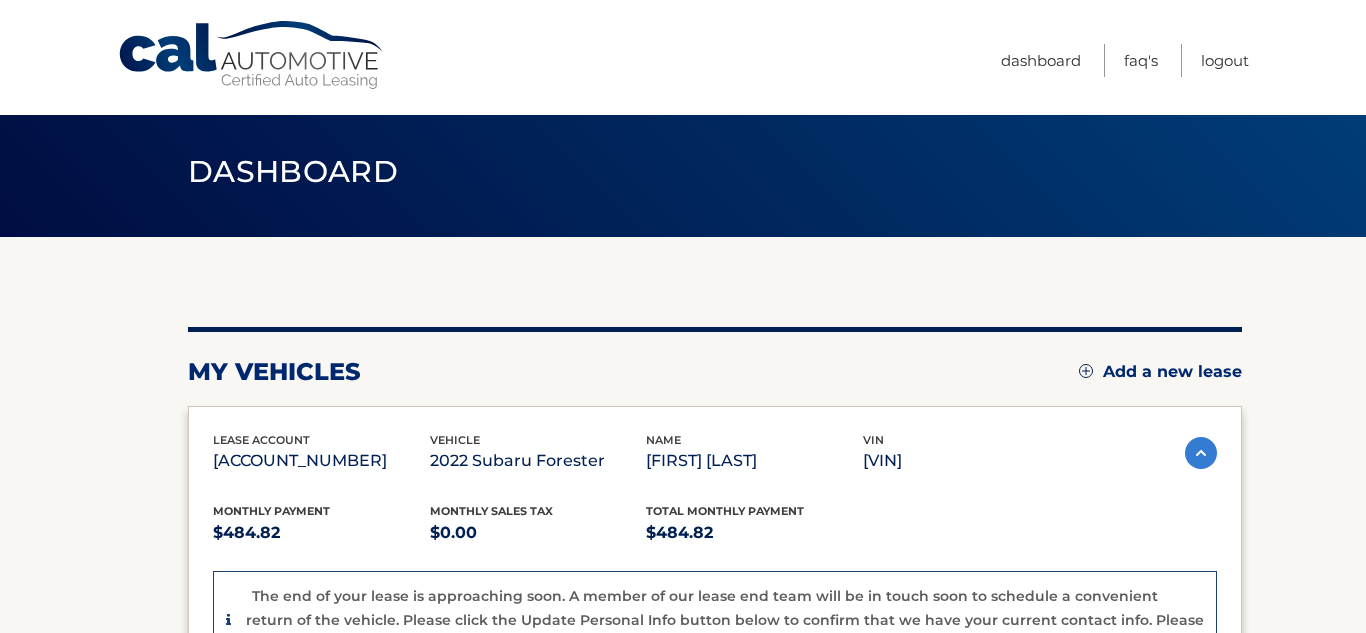 scroll, scrollTop: 0, scrollLeft: 0, axis: both 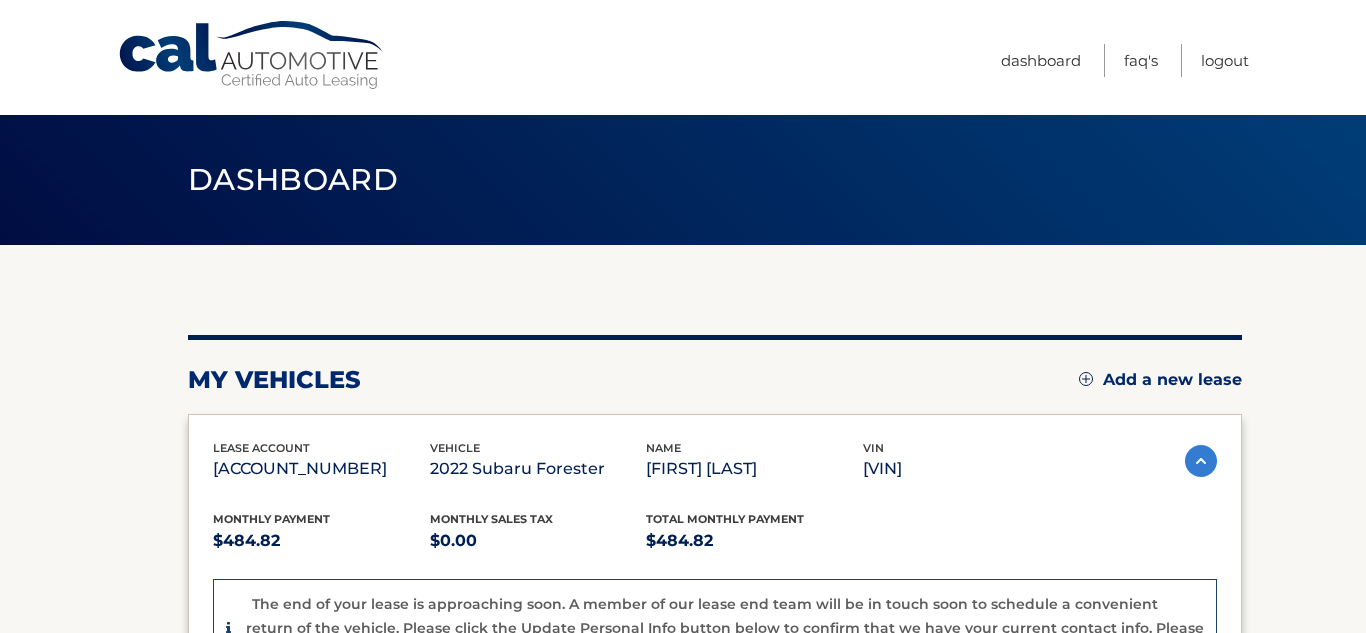 click at bounding box center [1201, 461] 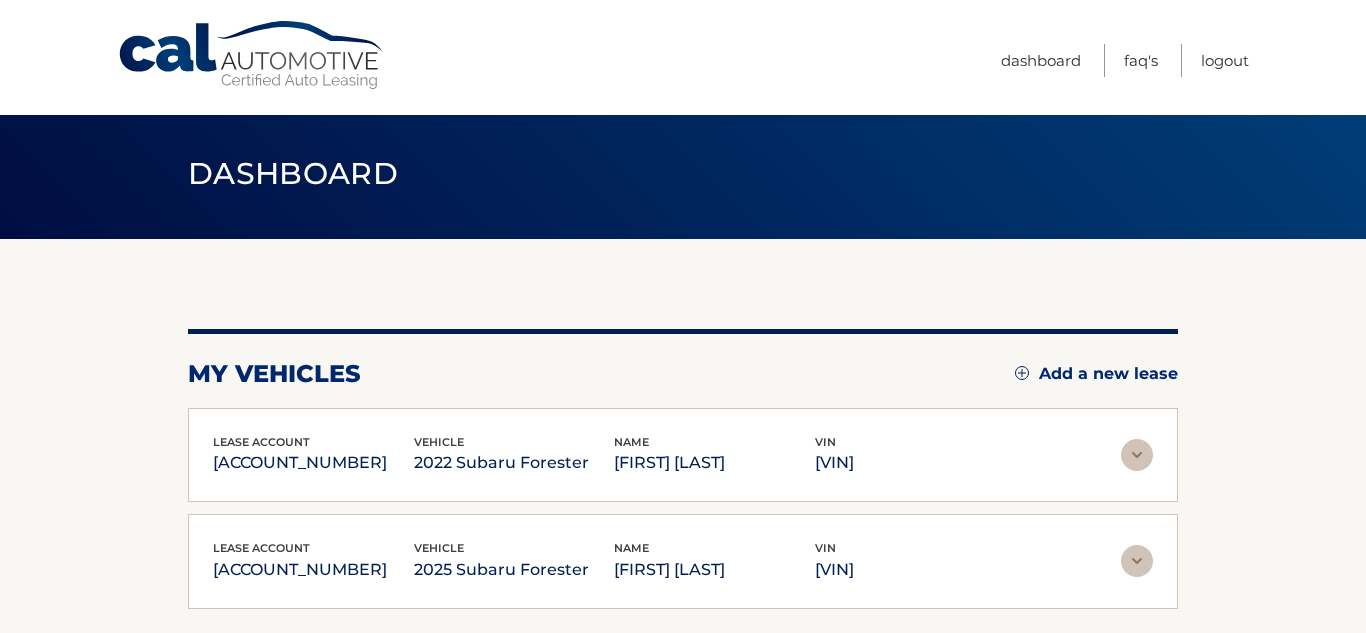 scroll, scrollTop: 10, scrollLeft: 0, axis: vertical 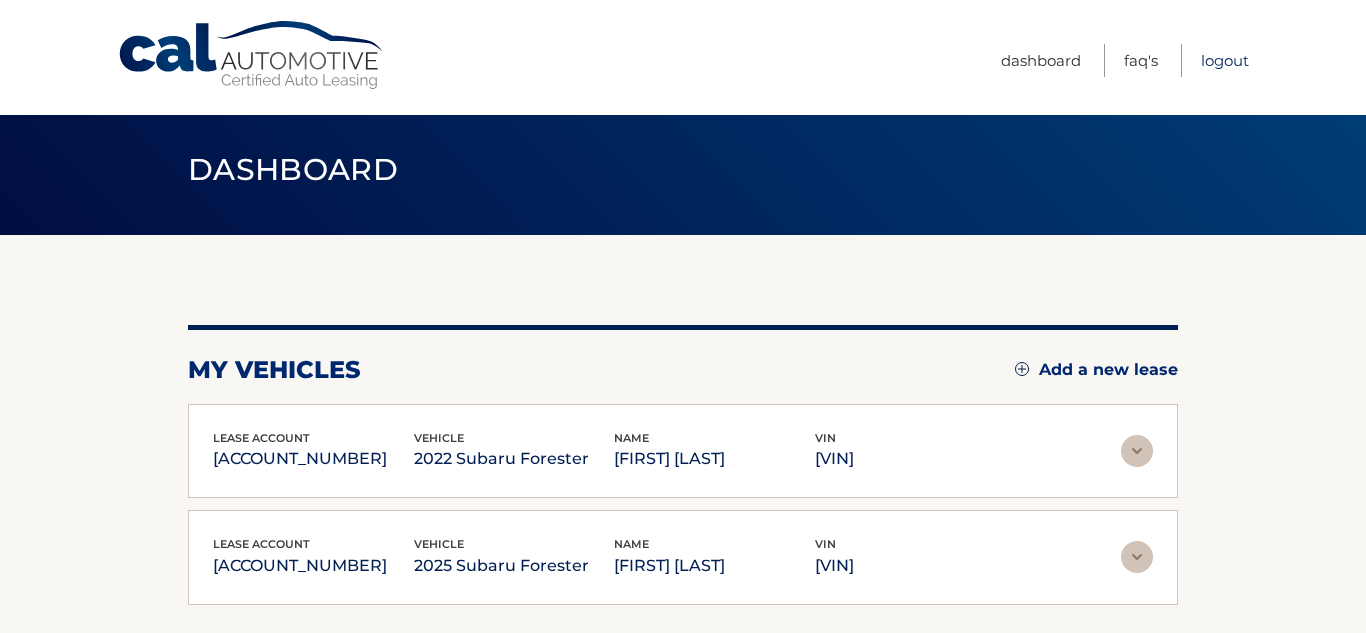 click on "Logout" at bounding box center [1225, 60] 